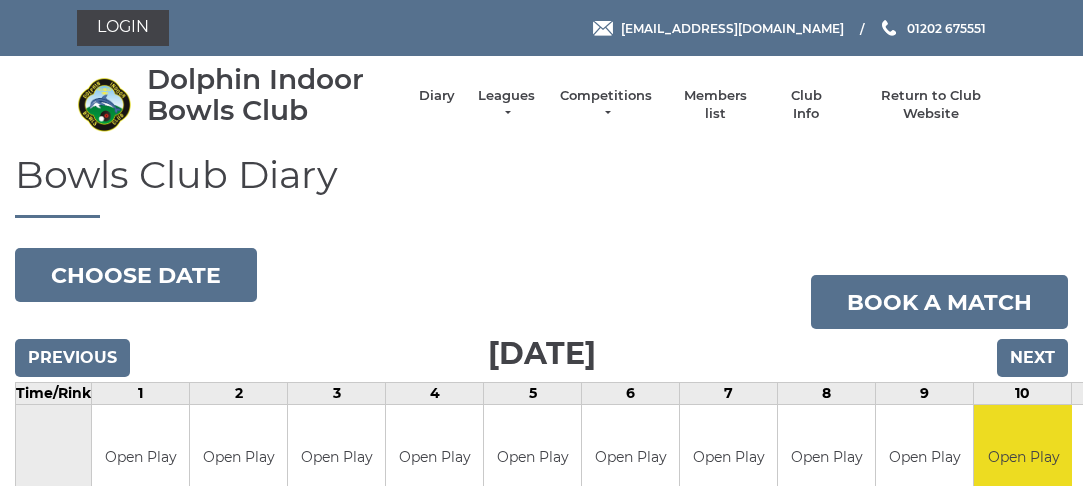 scroll, scrollTop: 0, scrollLeft: 0, axis: both 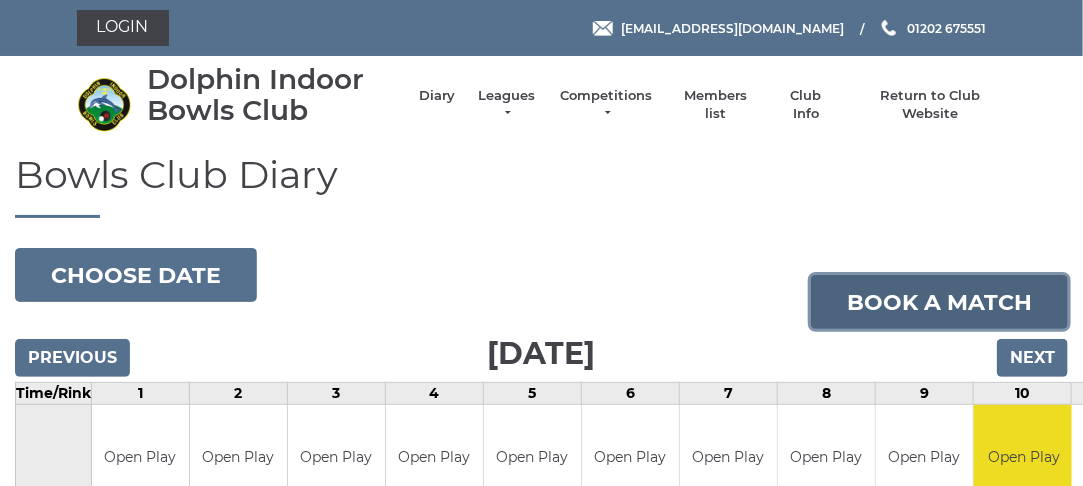 click on "Book a match" at bounding box center (939, 302) 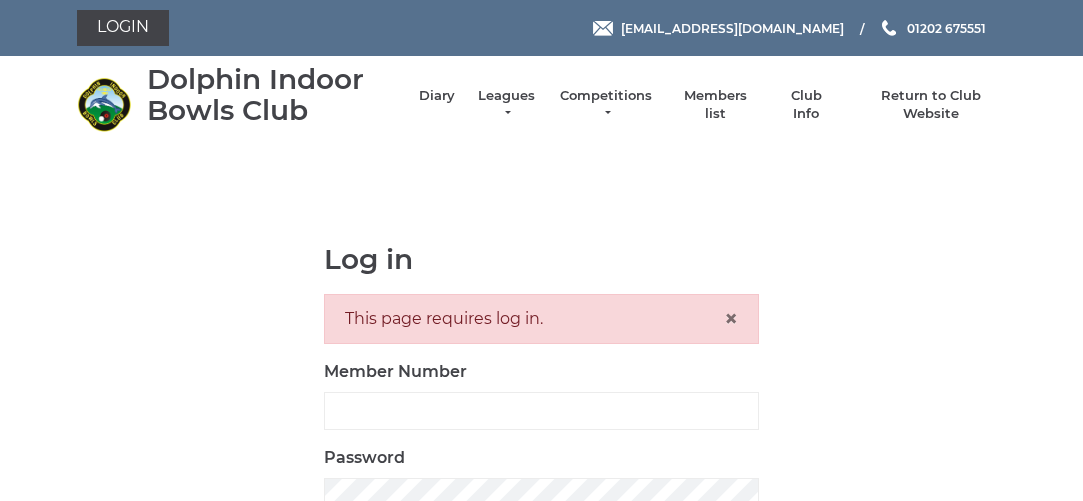 scroll, scrollTop: 0, scrollLeft: 0, axis: both 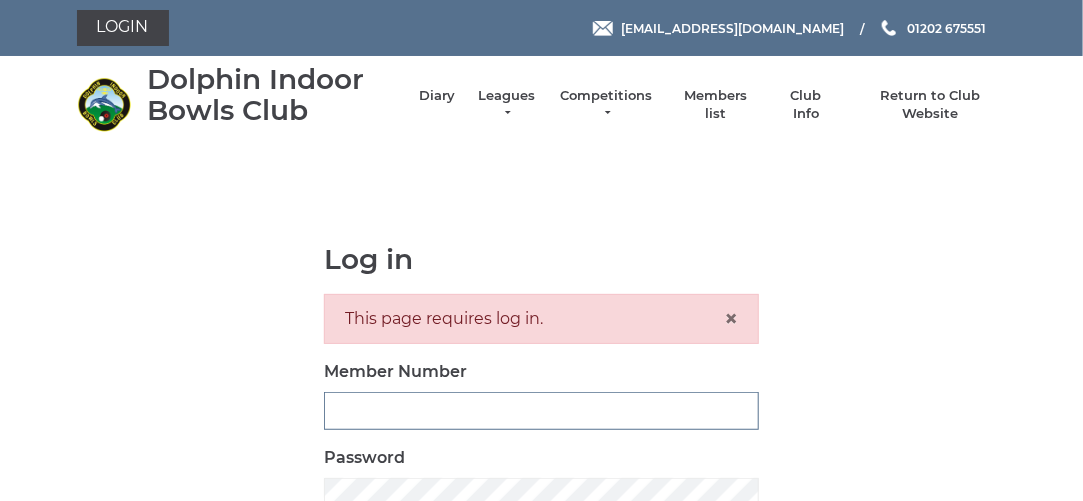 type on "3280" 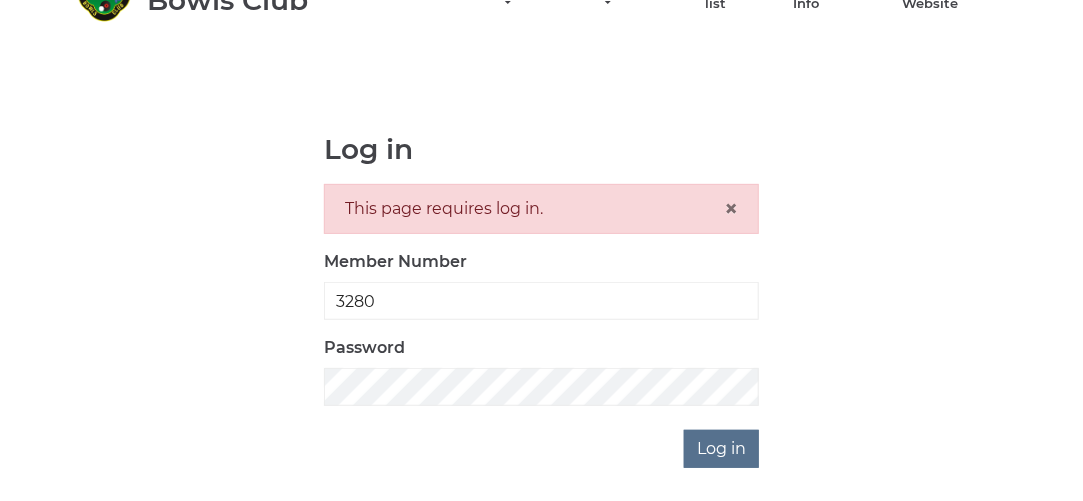 scroll, scrollTop: 170, scrollLeft: 0, axis: vertical 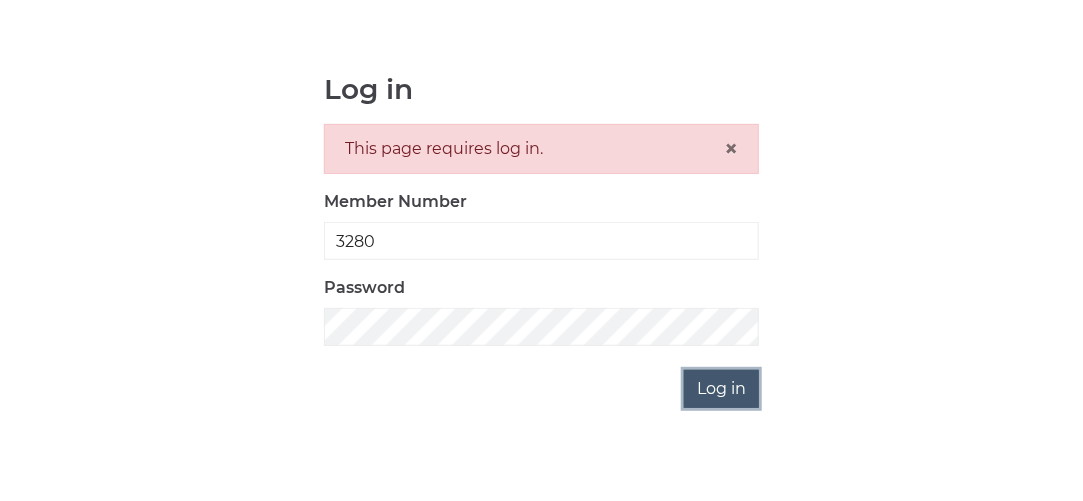 click on "Log in" at bounding box center (721, 389) 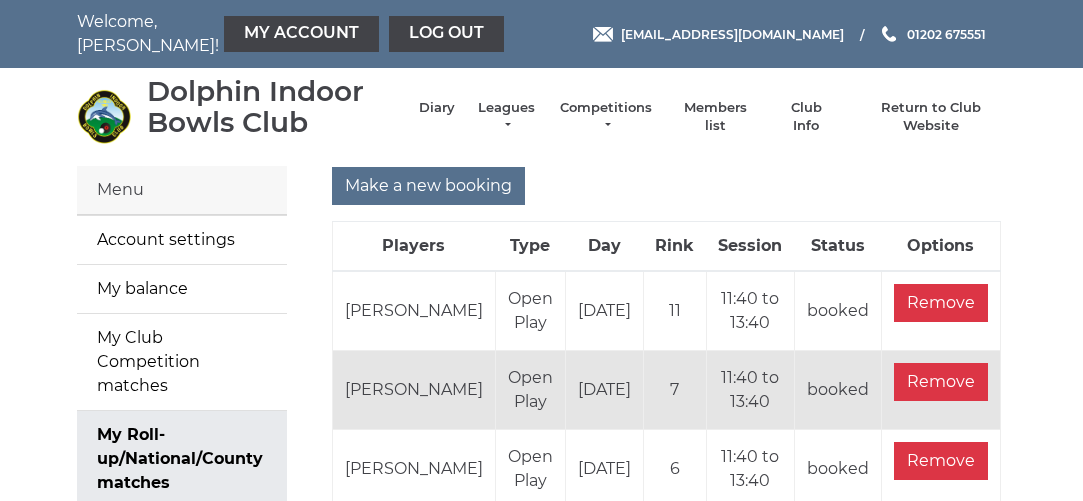 scroll, scrollTop: 0, scrollLeft: 0, axis: both 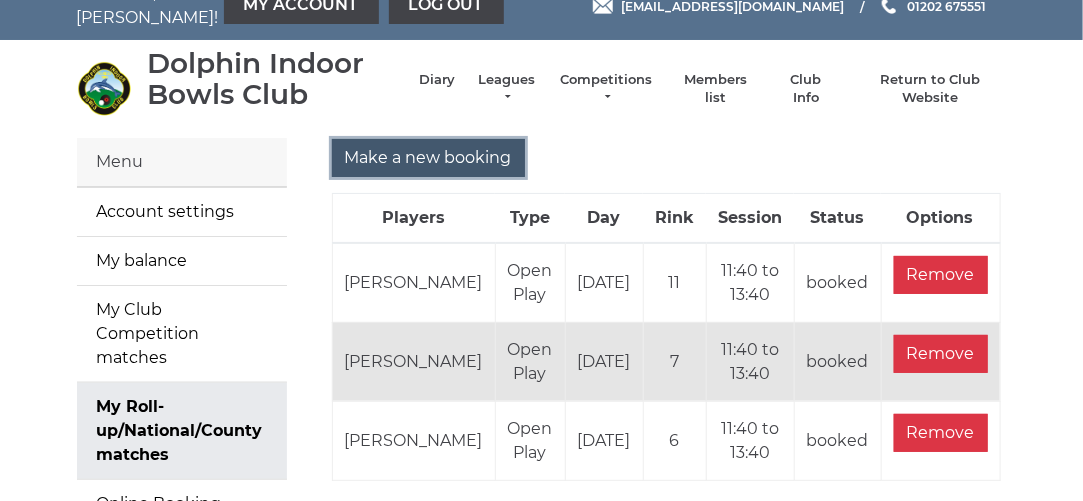 click on "Make a new booking" at bounding box center (428, 158) 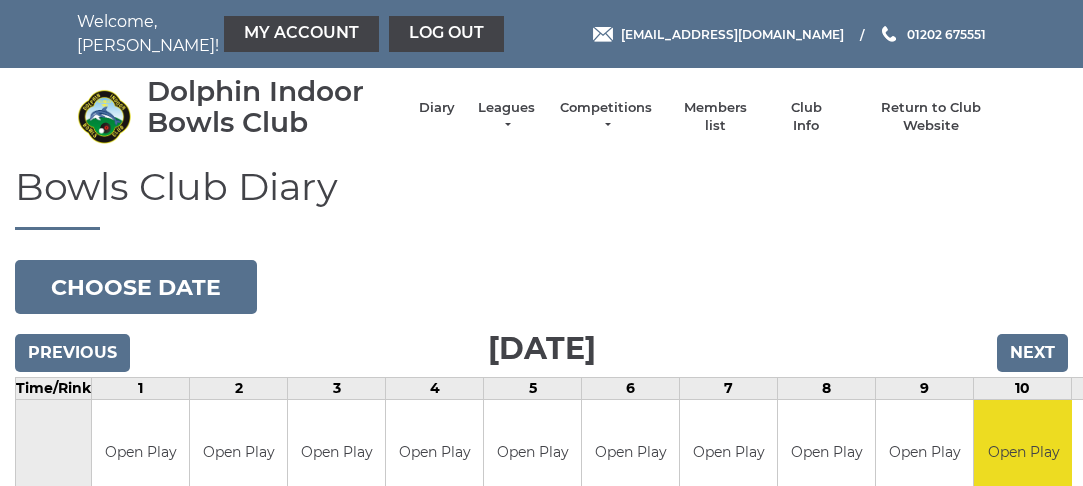 scroll, scrollTop: 0, scrollLeft: 0, axis: both 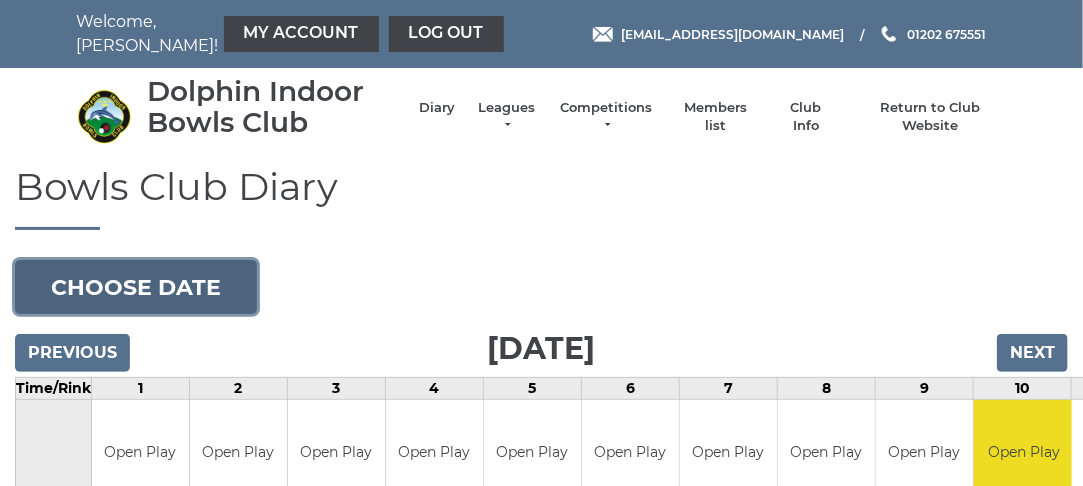 click on "Choose date" at bounding box center (136, 287) 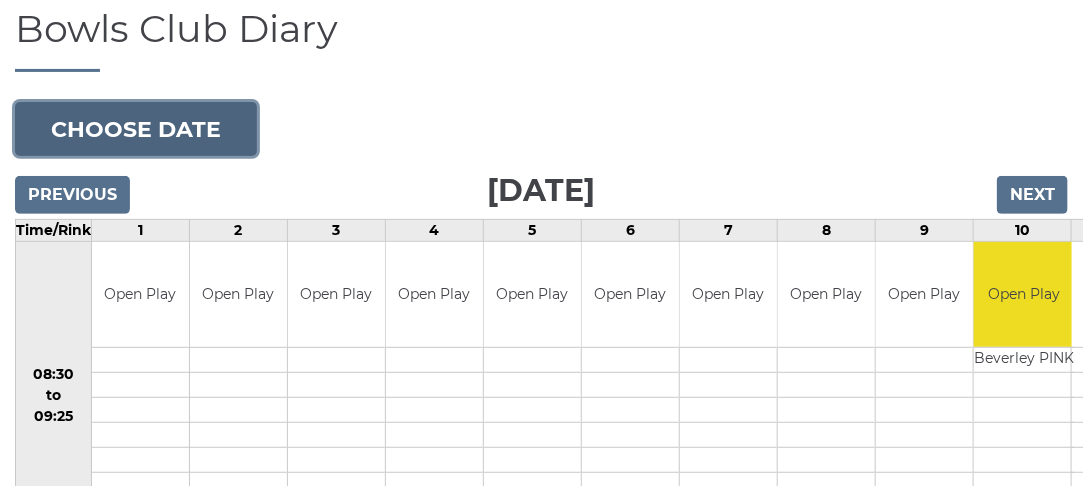 scroll, scrollTop: 194, scrollLeft: 0, axis: vertical 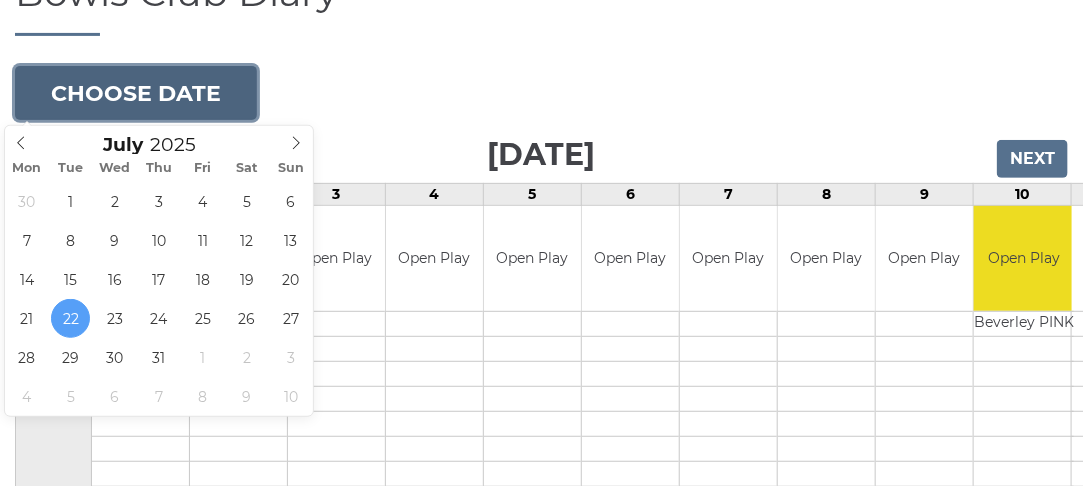 click on "Choose date" at bounding box center (136, 93) 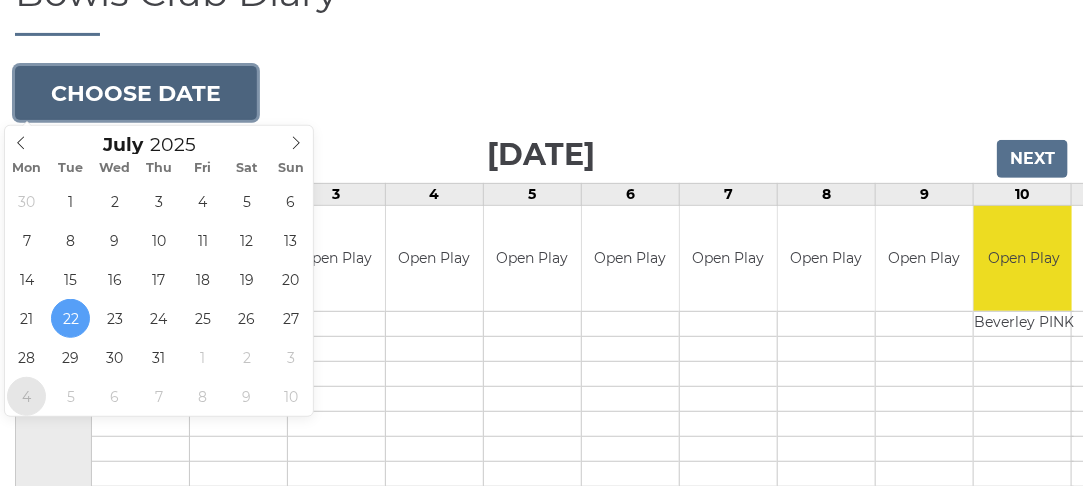 type on "2025-08-04" 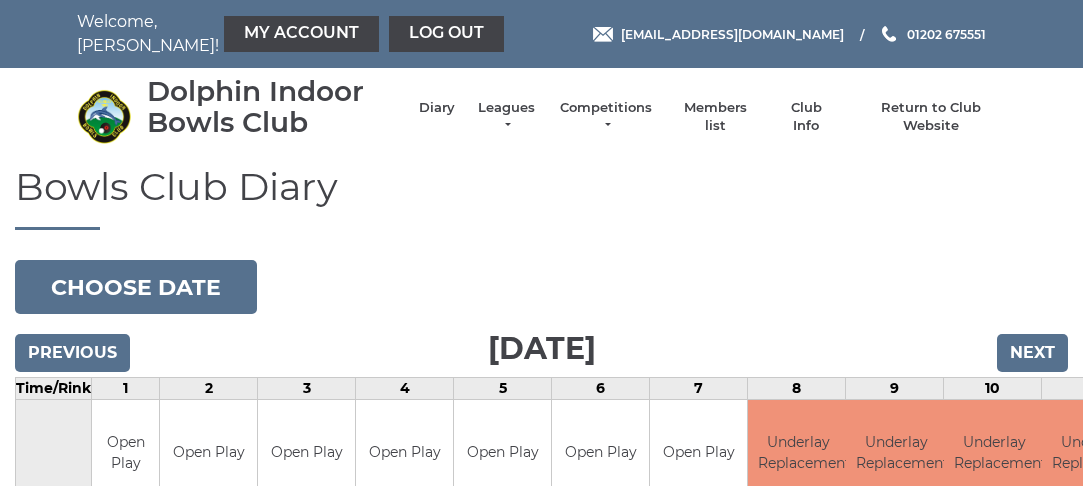 scroll, scrollTop: 0, scrollLeft: 0, axis: both 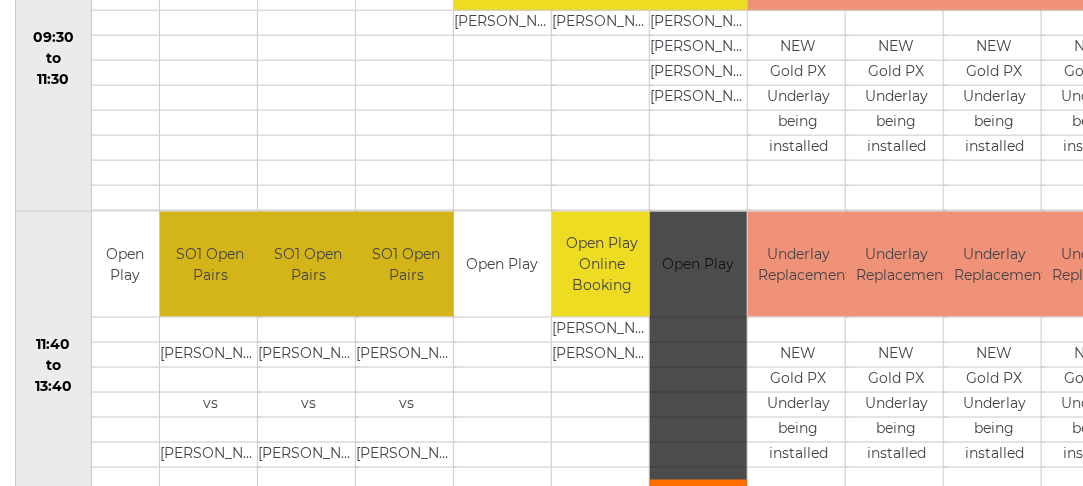 click on "Book slot" at bounding box center [698, 496] 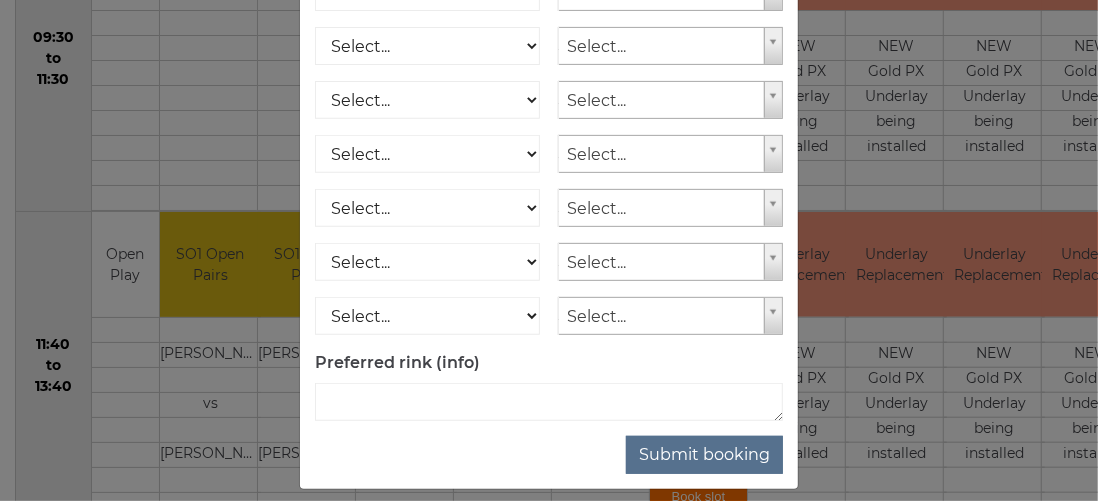 scroll, scrollTop: 424, scrollLeft: 0, axis: vertical 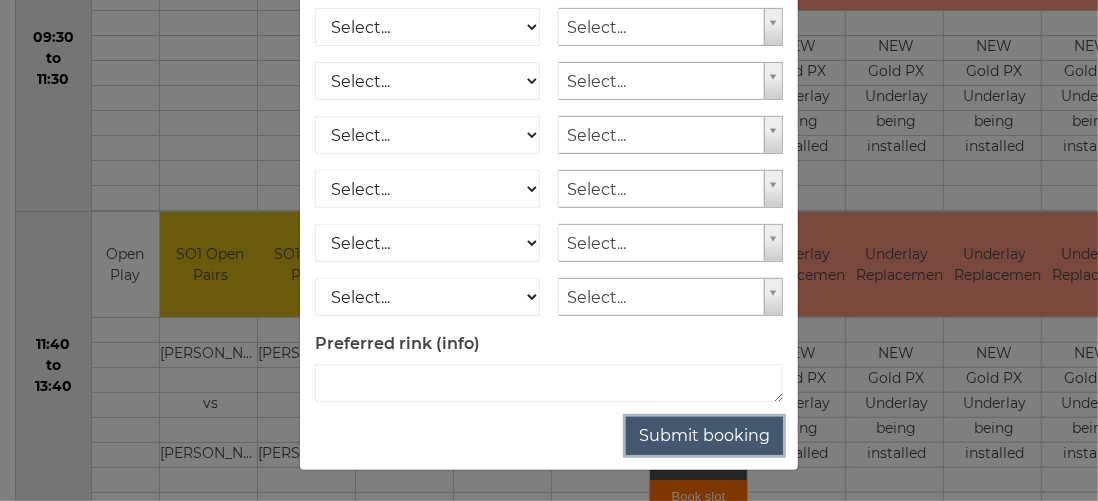 click on "Submit booking" at bounding box center [704, 436] 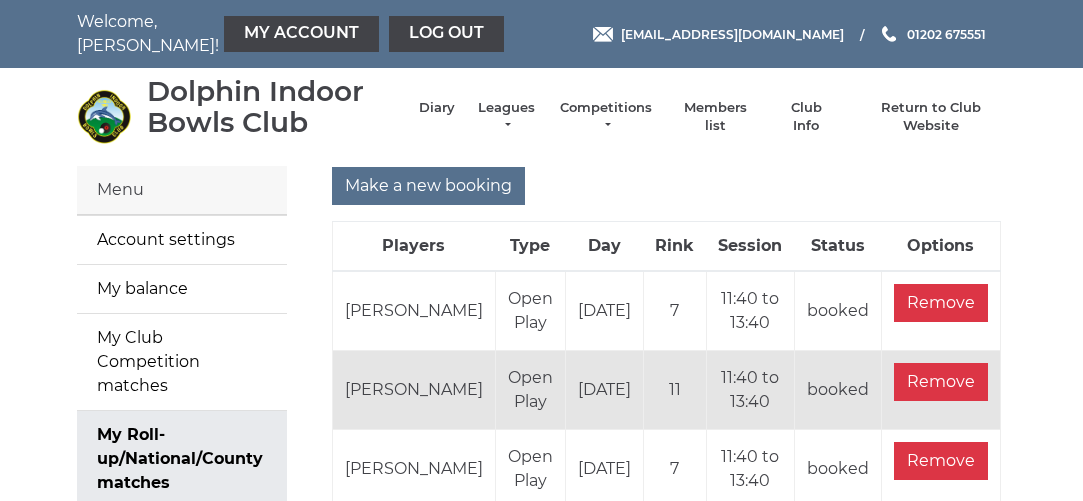 scroll, scrollTop: 0, scrollLeft: 0, axis: both 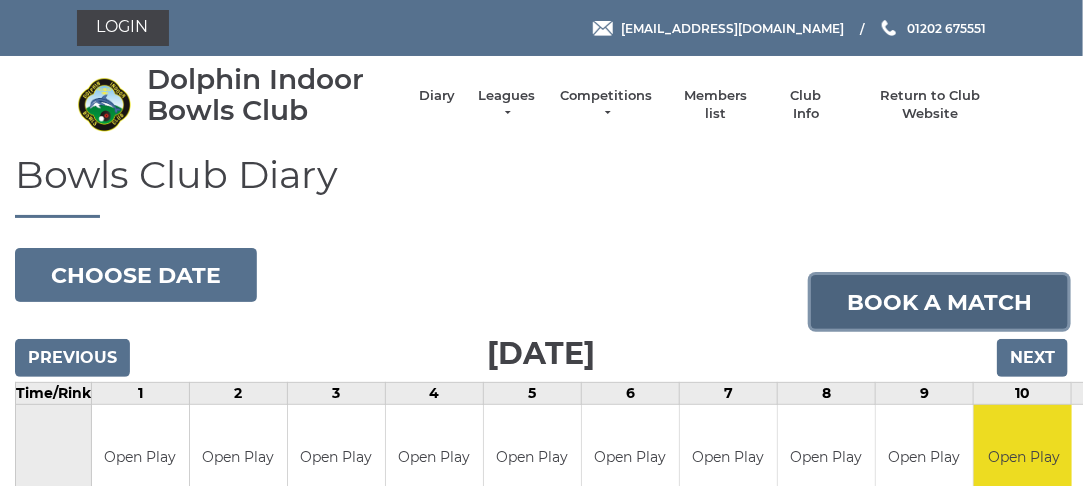 click on "Book a match" at bounding box center [939, 302] 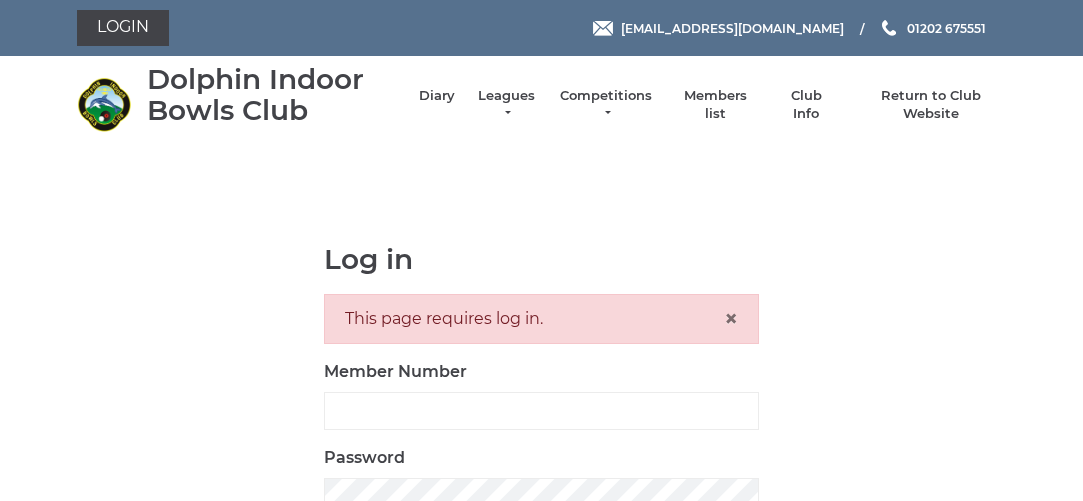 scroll, scrollTop: 0, scrollLeft: 0, axis: both 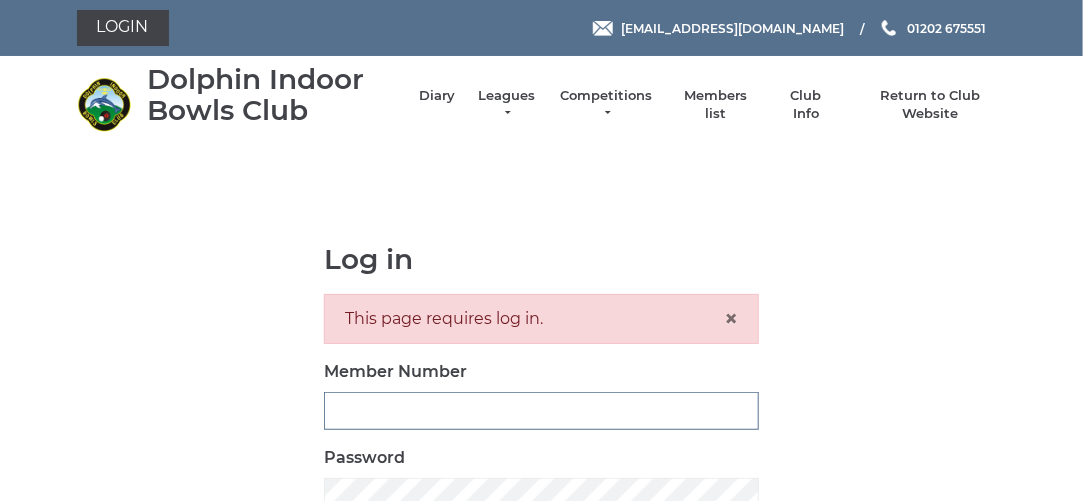 type on "3280" 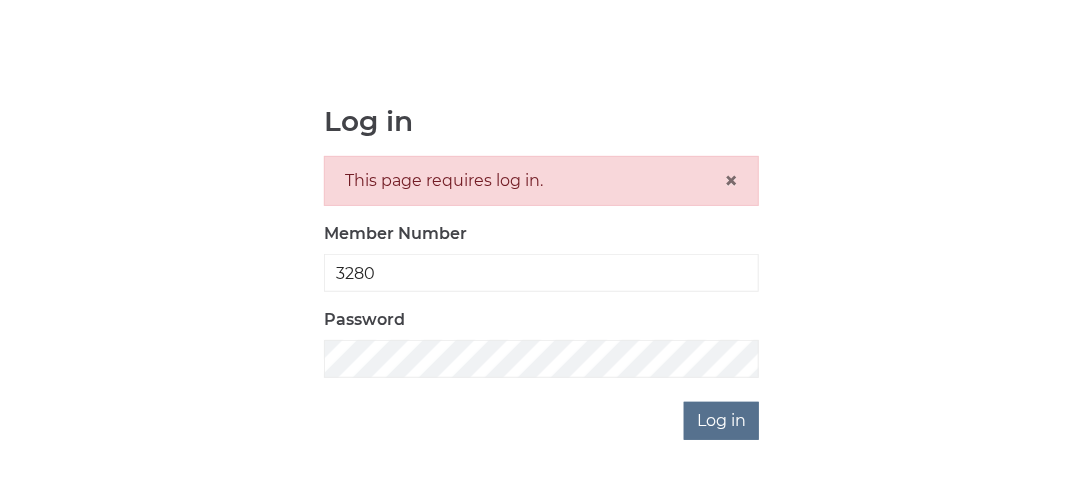 scroll, scrollTop: 188, scrollLeft: 0, axis: vertical 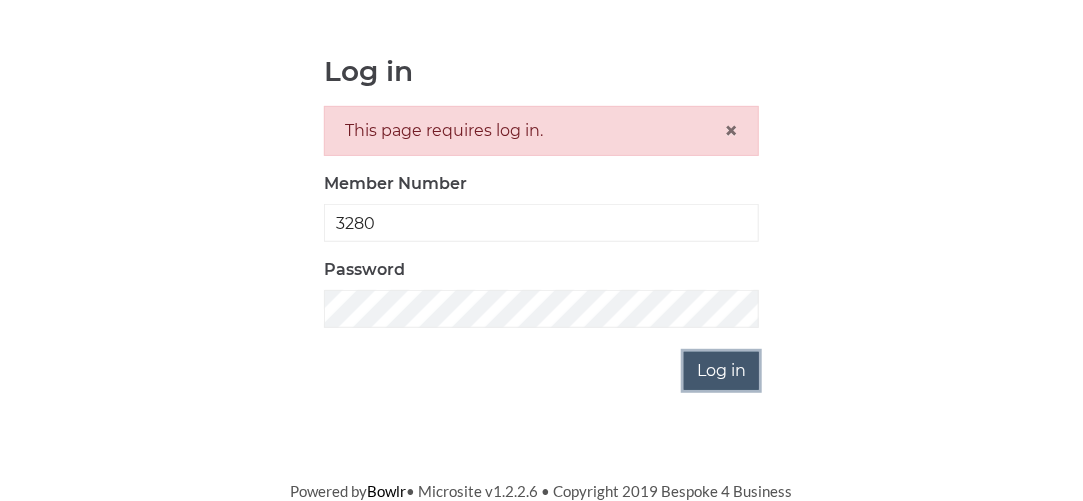 click on "Log in" at bounding box center (721, 371) 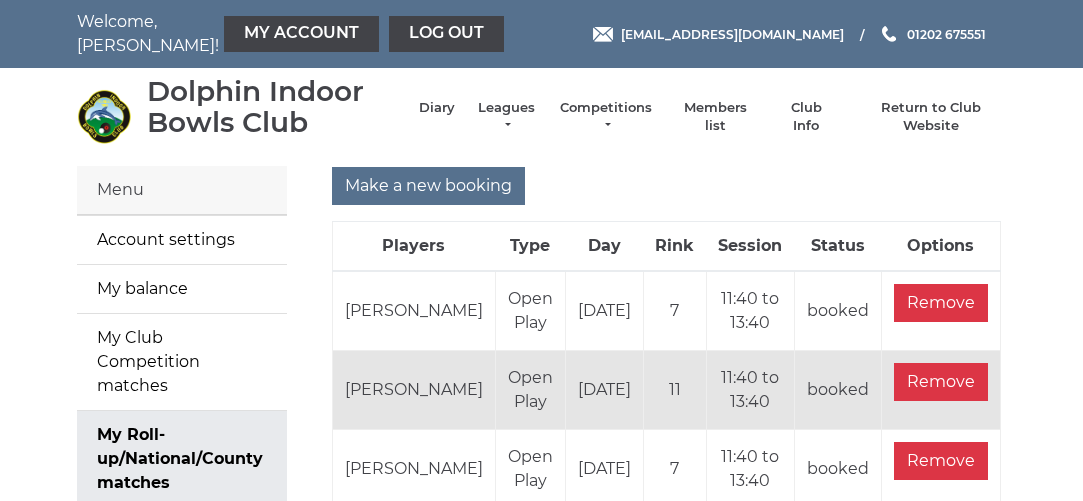 scroll, scrollTop: 0, scrollLeft: 0, axis: both 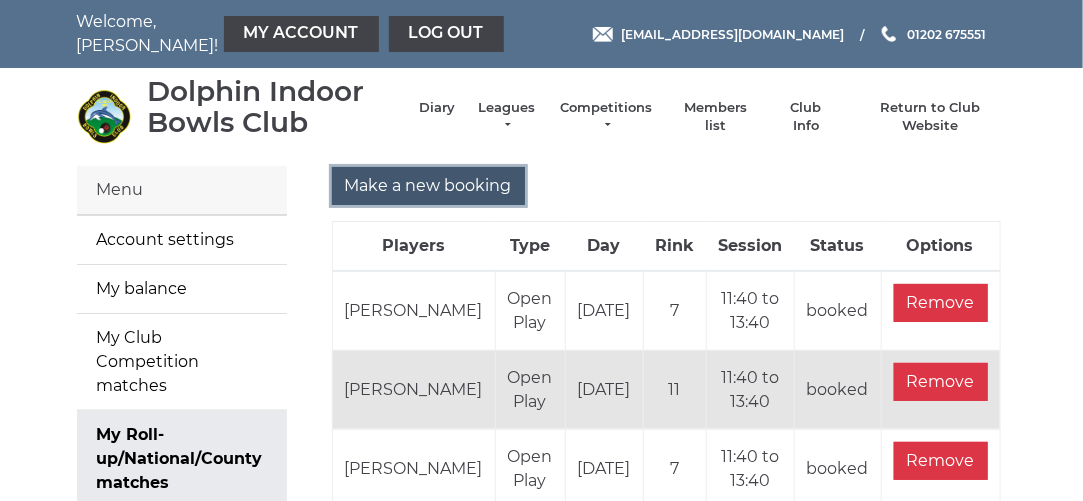 click on "Make a new booking" at bounding box center [428, 186] 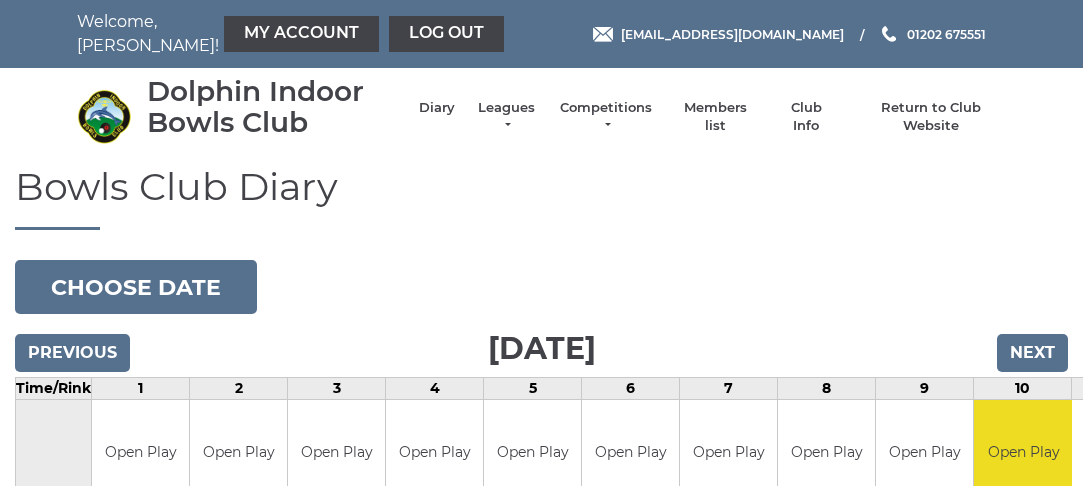 scroll, scrollTop: 0, scrollLeft: 0, axis: both 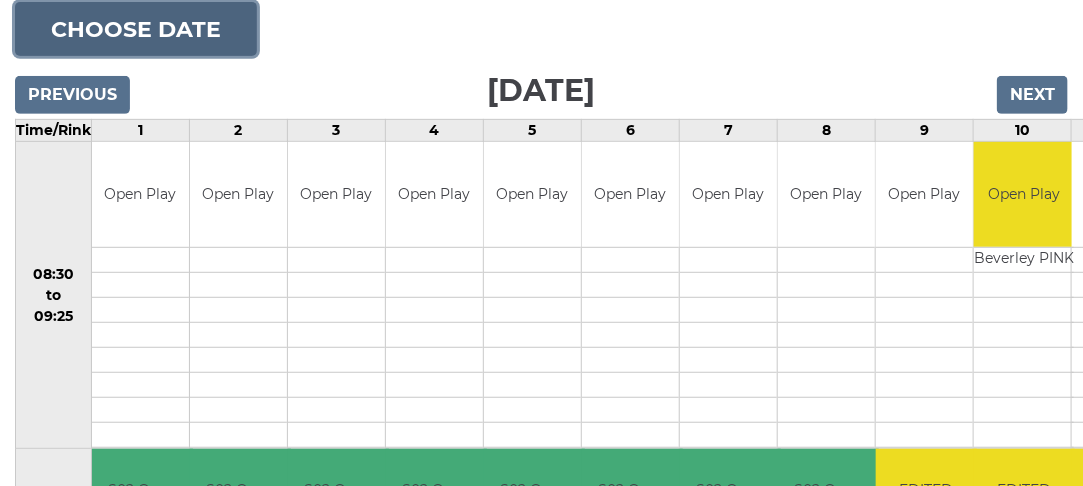 click on "Choose date" at bounding box center [136, 29] 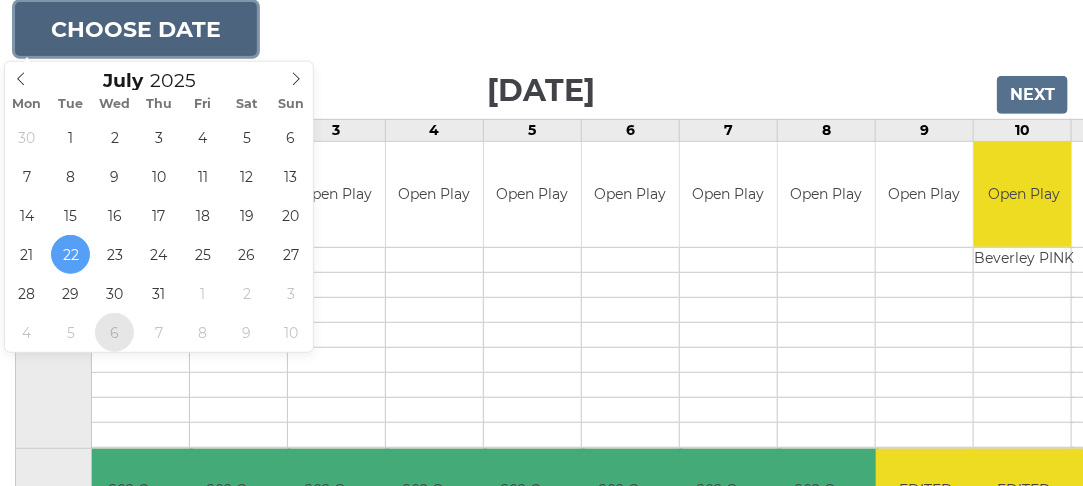 type on "[DATE]" 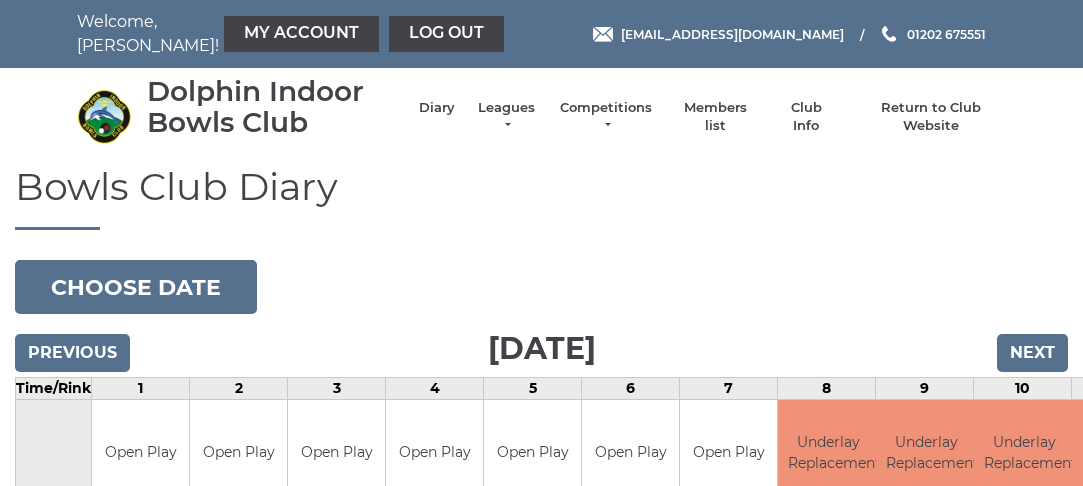 scroll, scrollTop: 0, scrollLeft: 0, axis: both 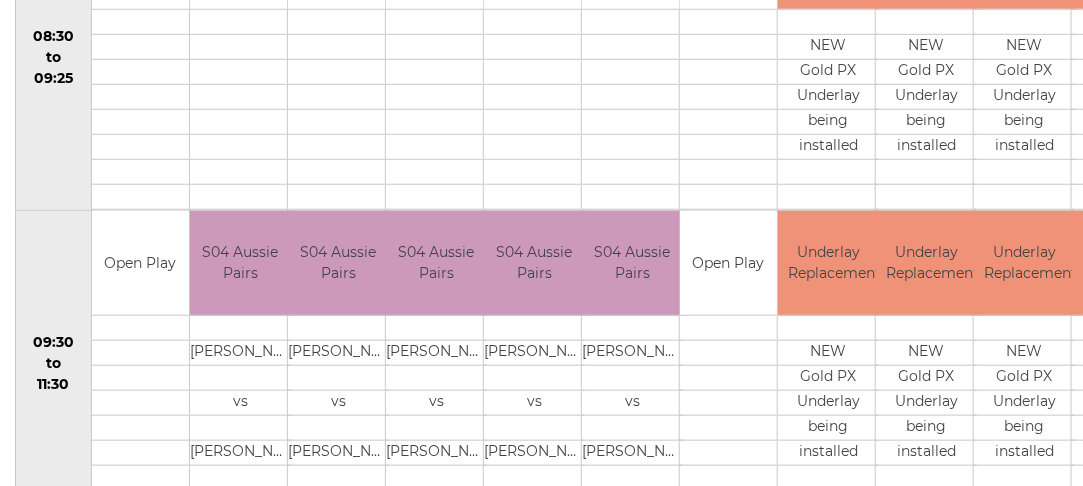 click on "Open Play" at bounding box center (728, 263) 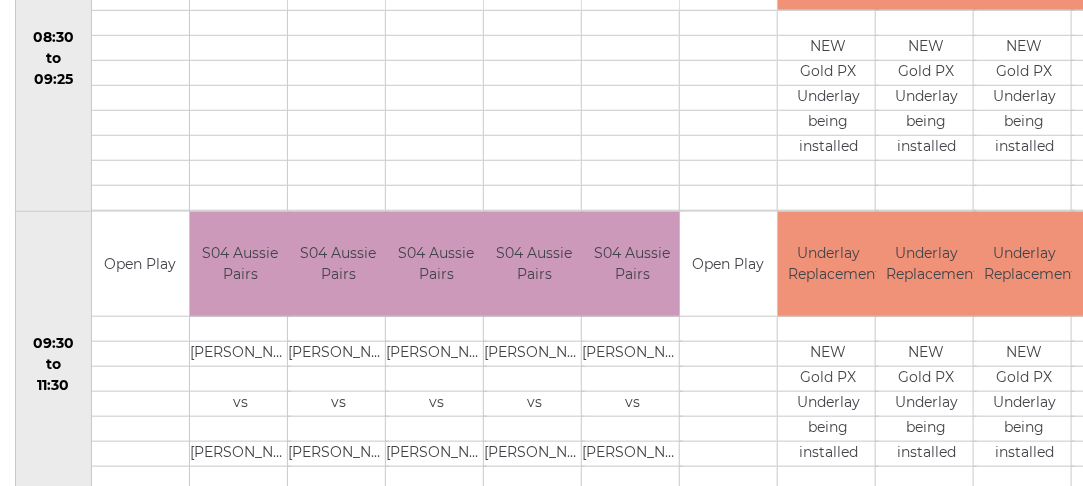 scroll, scrollTop: 482, scrollLeft: 0, axis: vertical 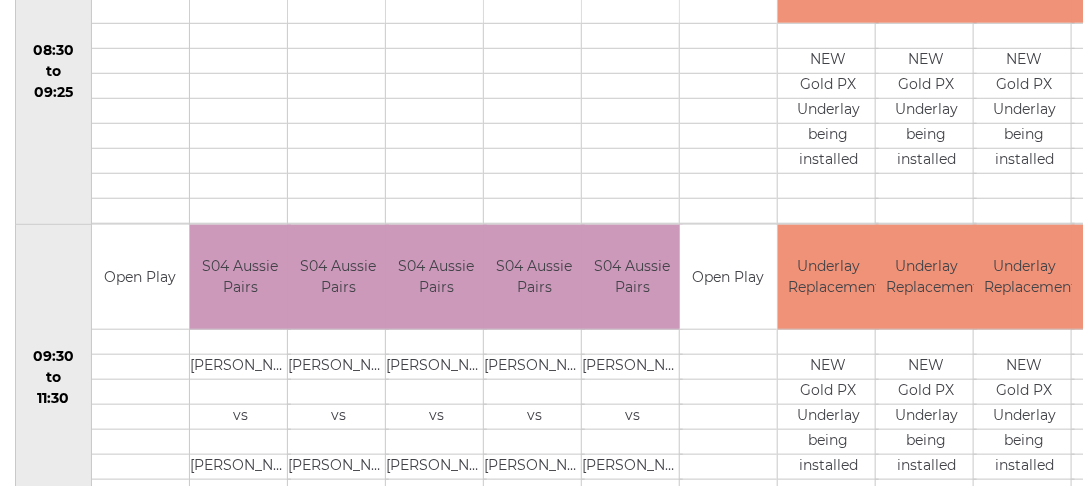 click on "Open Play" at bounding box center [728, 277] 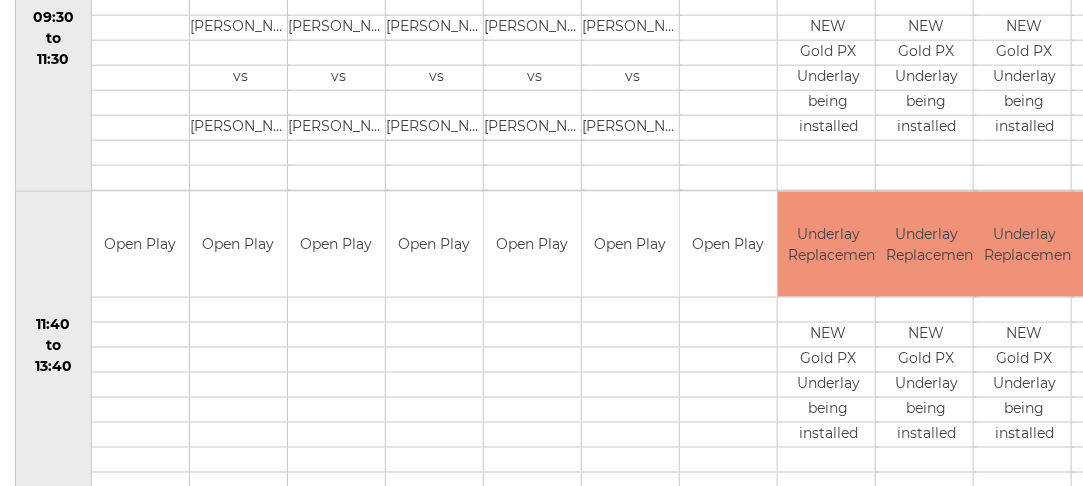 scroll, scrollTop: 824, scrollLeft: 0, axis: vertical 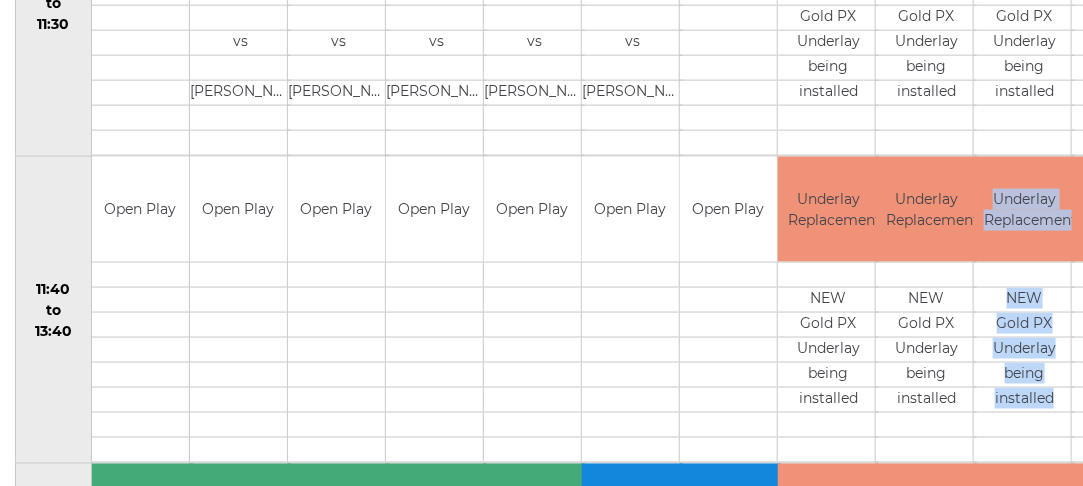 drag, startPoint x: 878, startPoint y: 484, endPoint x: 977, endPoint y: 480, distance: 99.08077 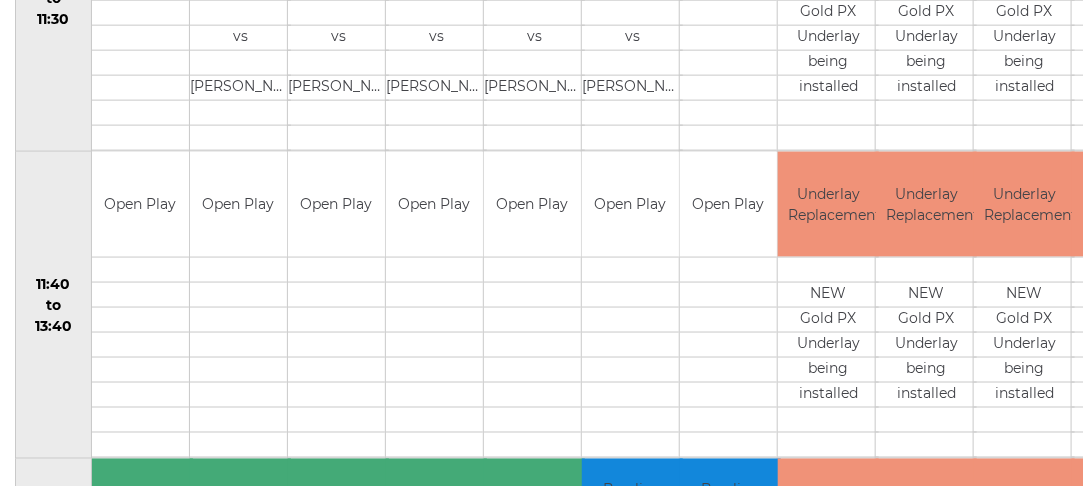 click at bounding box center [630, 394] 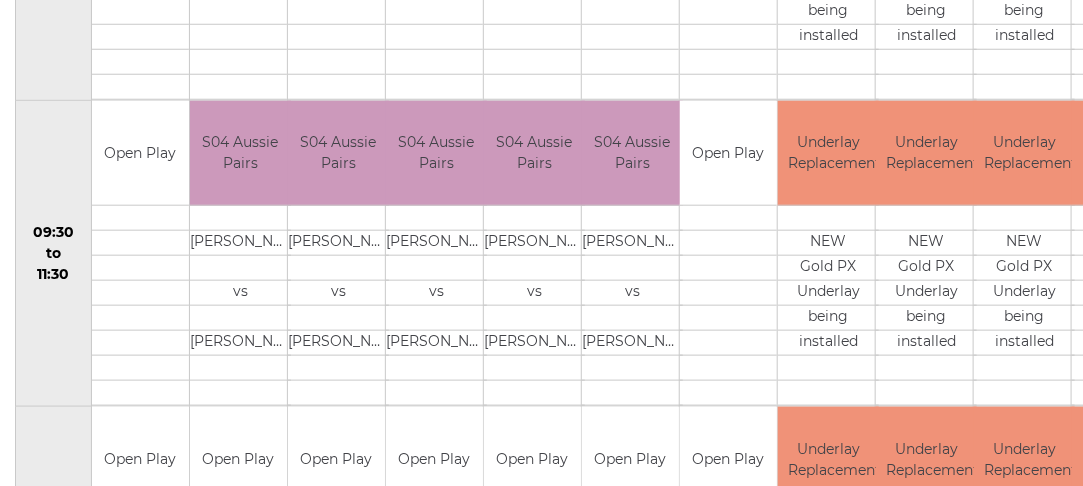 scroll, scrollTop: 589, scrollLeft: 0, axis: vertical 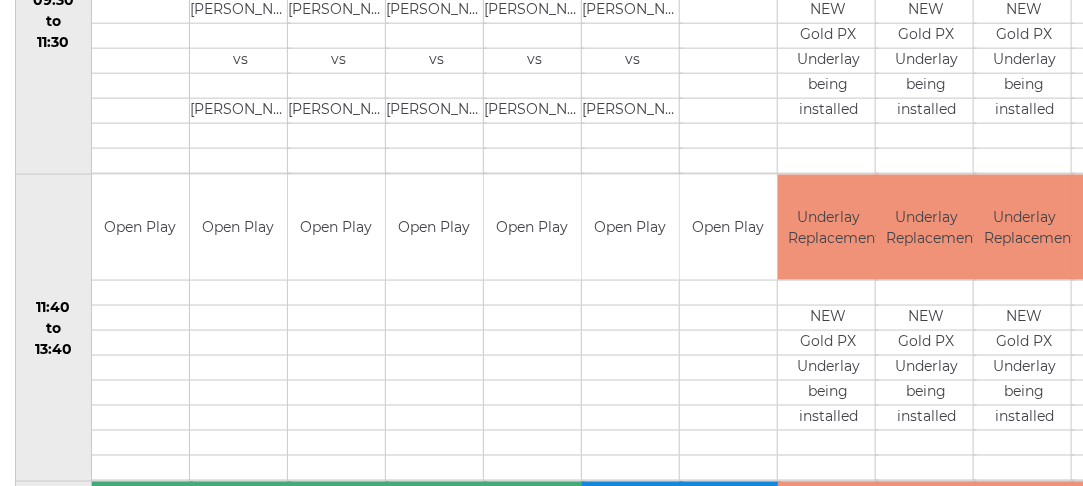 click at bounding box center (728, 317) 